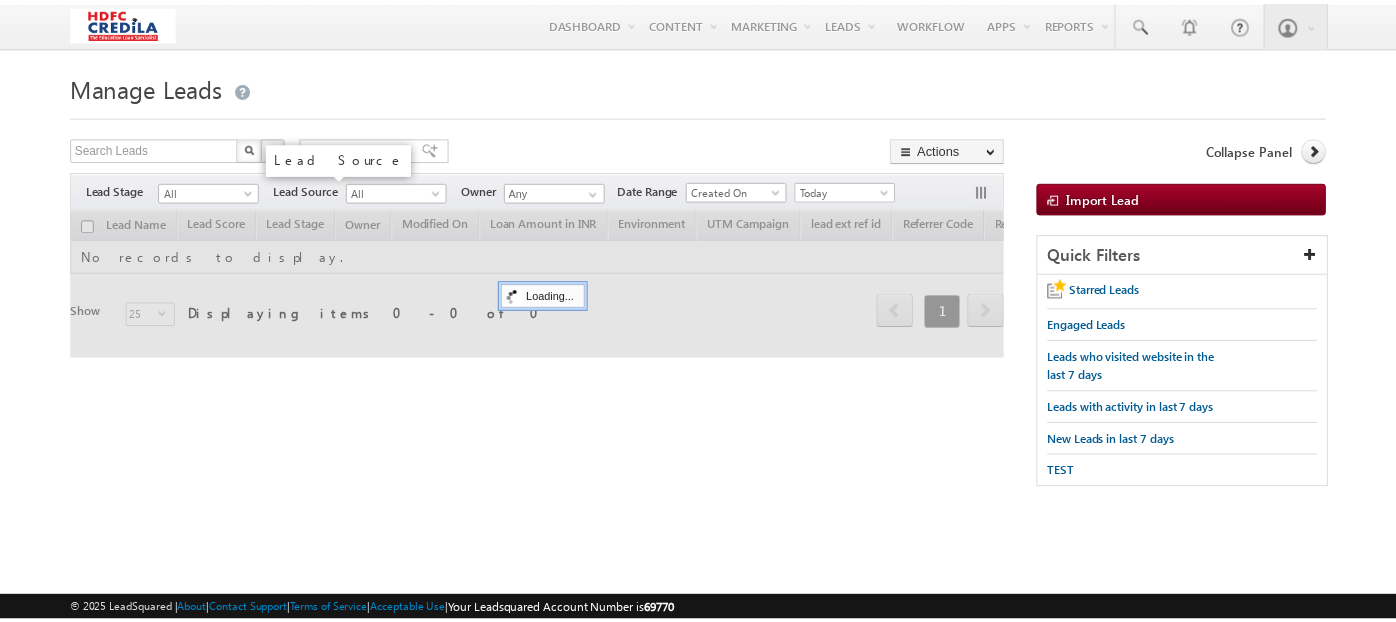 scroll, scrollTop: 0, scrollLeft: 0, axis: both 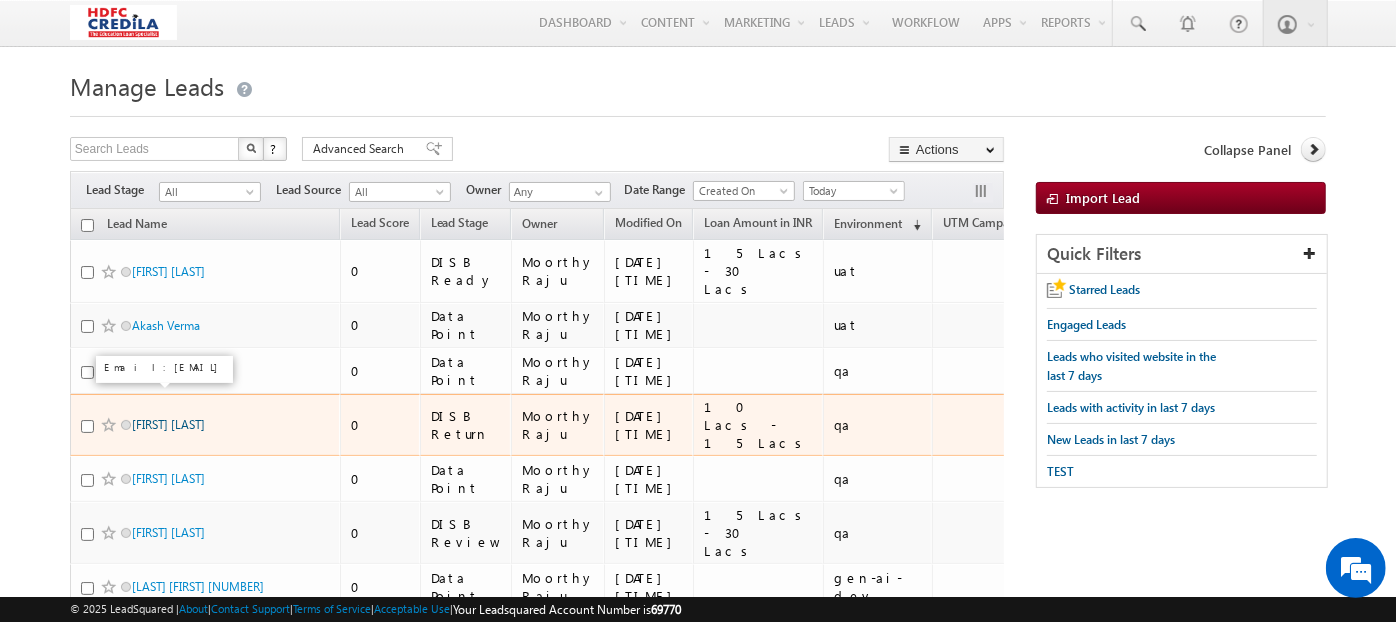 click on "[FIRST] [LAST]" at bounding box center [168, 424] 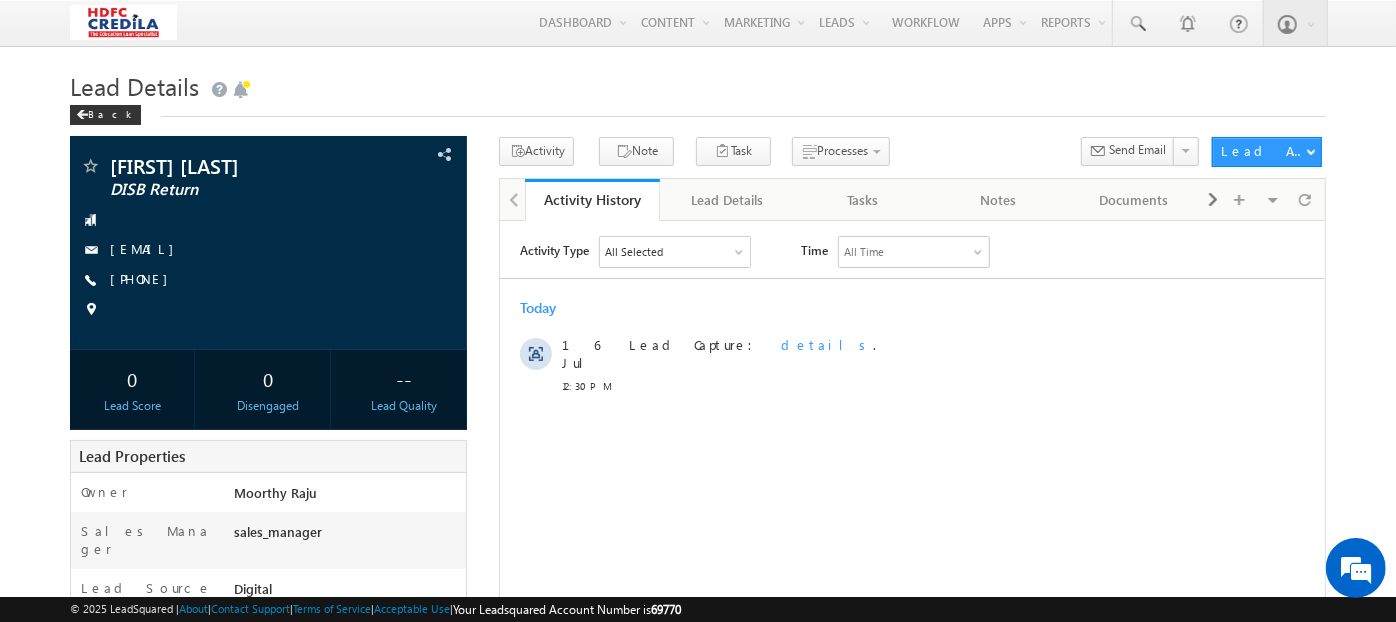 scroll, scrollTop: 0, scrollLeft: 0, axis: both 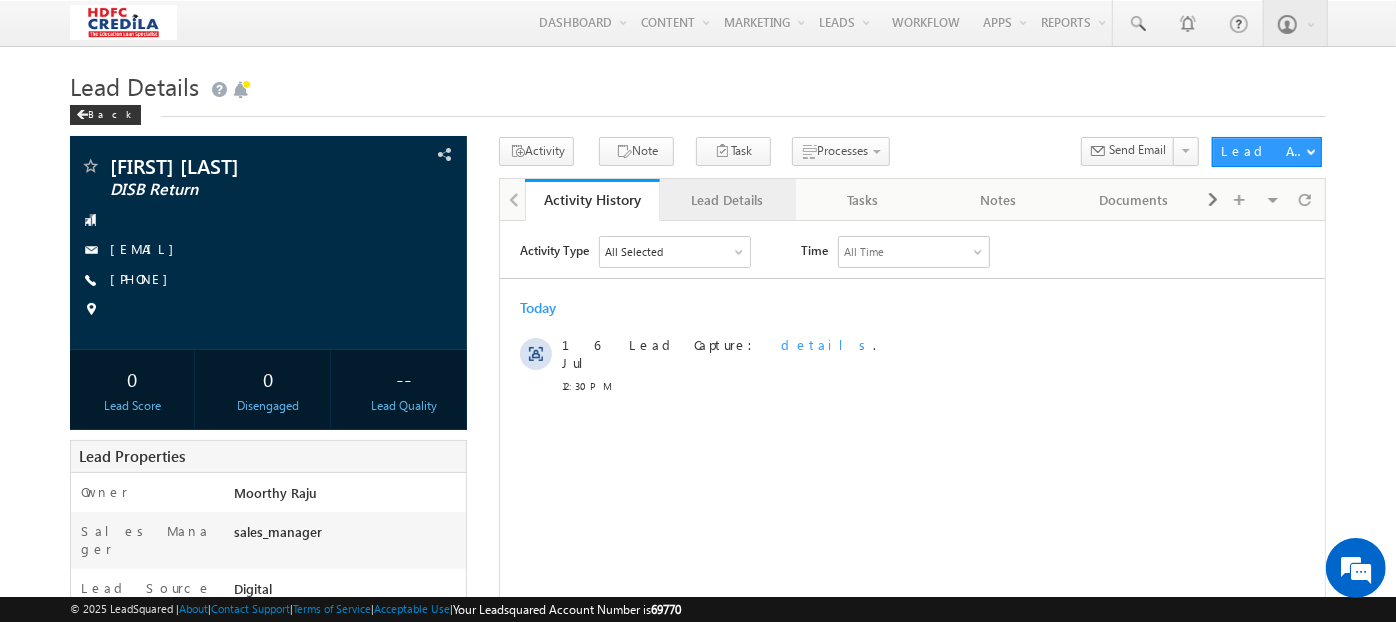 click on "Lead Details" at bounding box center (726, 200) 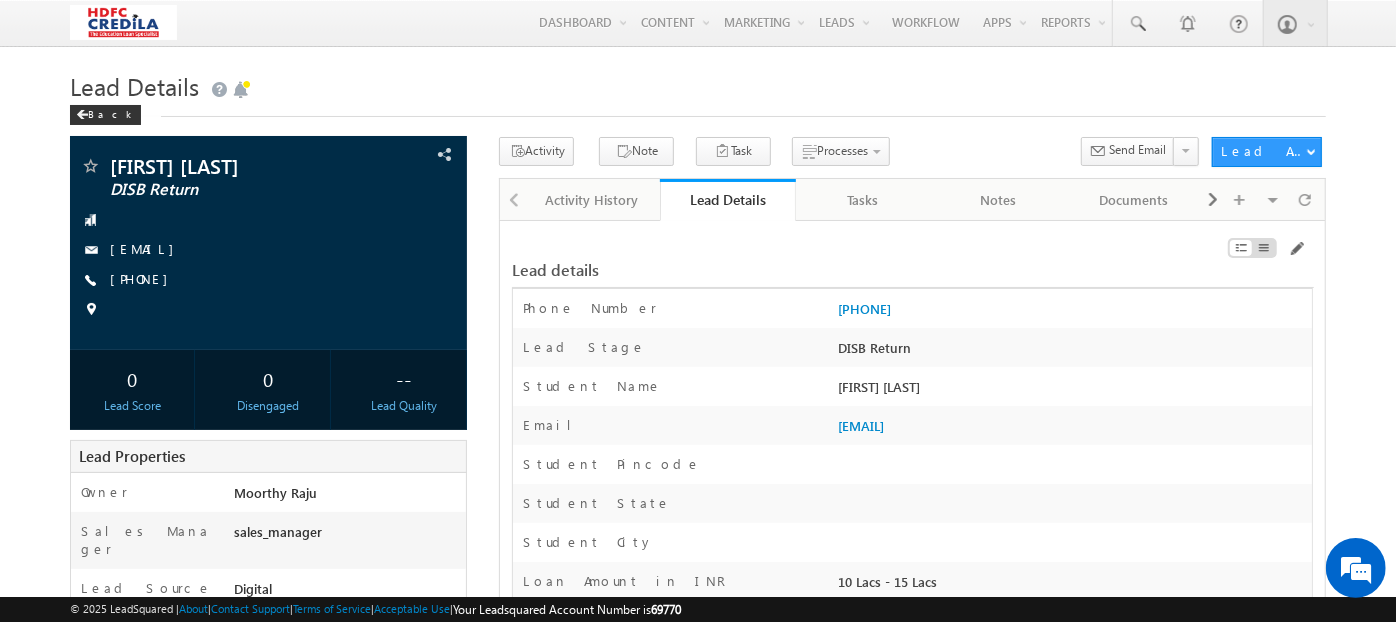 scroll, scrollTop: 104, scrollLeft: 0, axis: vertical 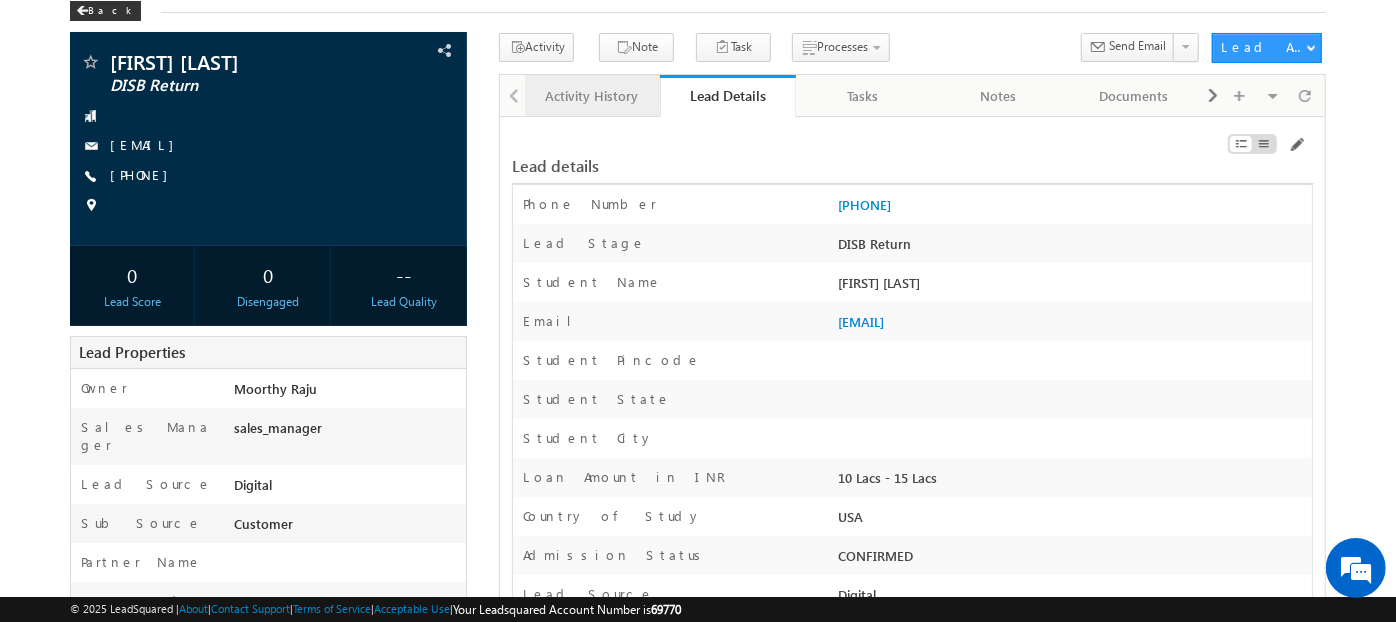 click on "Activity History" at bounding box center (591, 96) 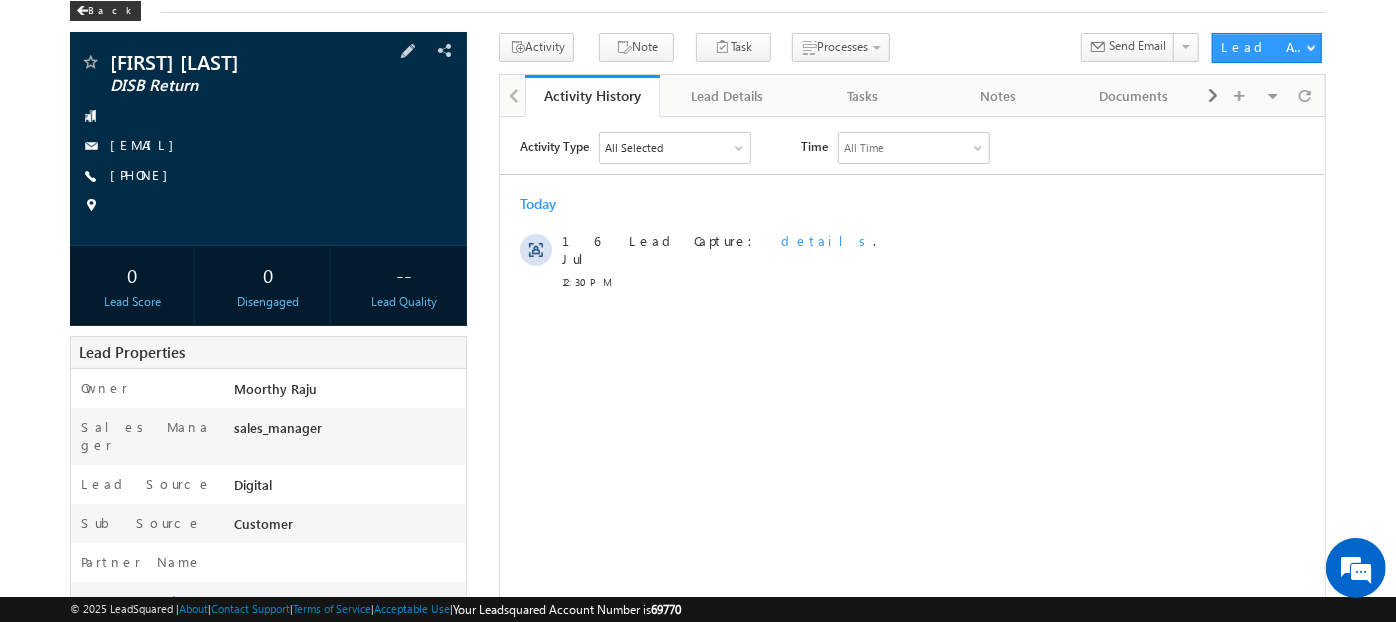 scroll, scrollTop: 0, scrollLeft: 0, axis: both 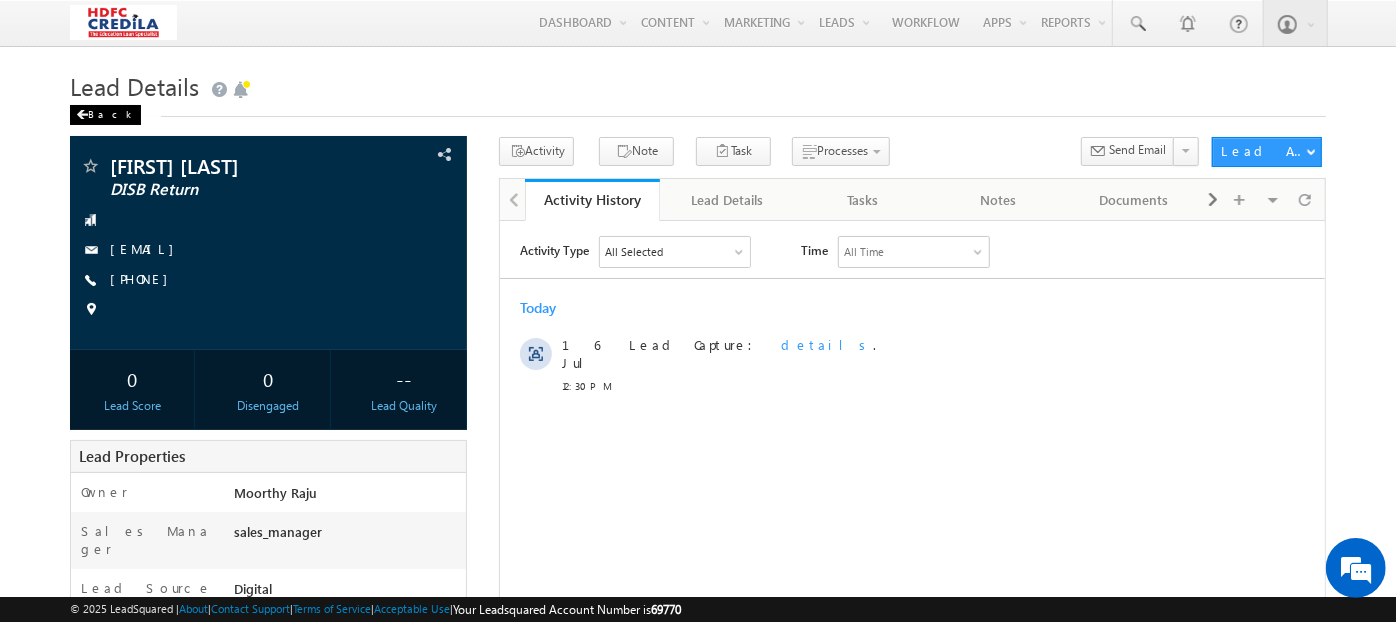 click at bounding box center [82, 115] 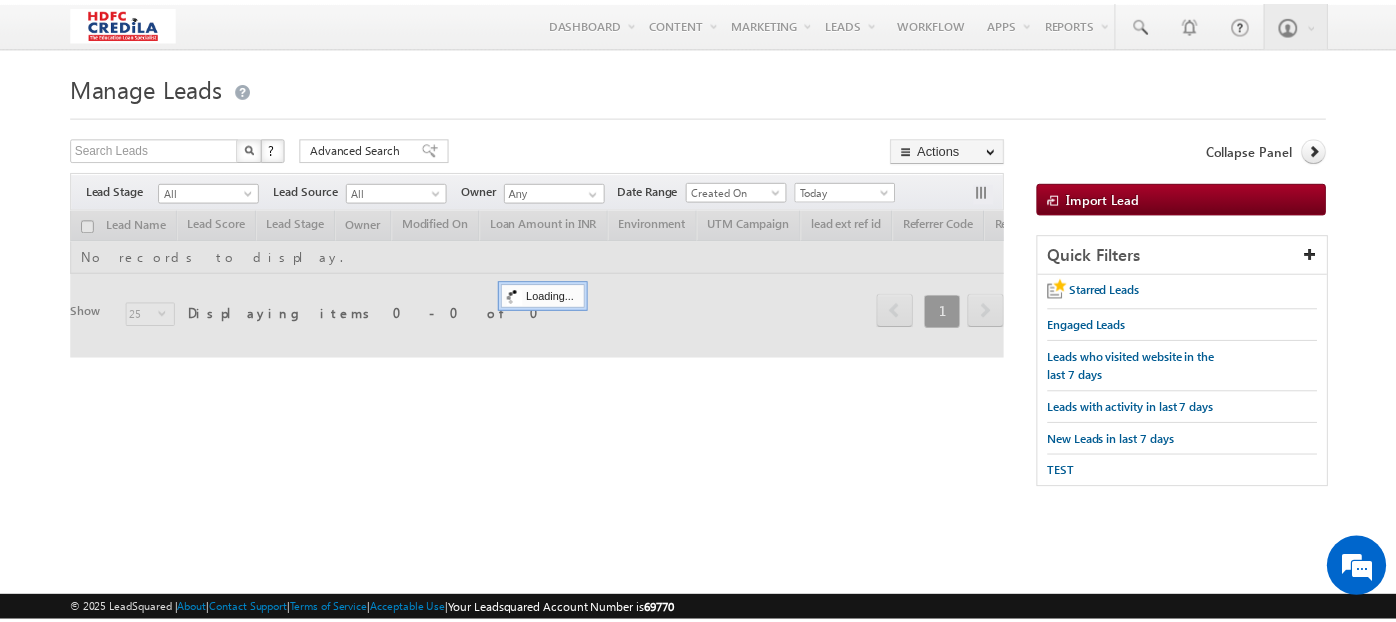 scroll, scrollTop: 0, scrollLeft: 0, axis: both 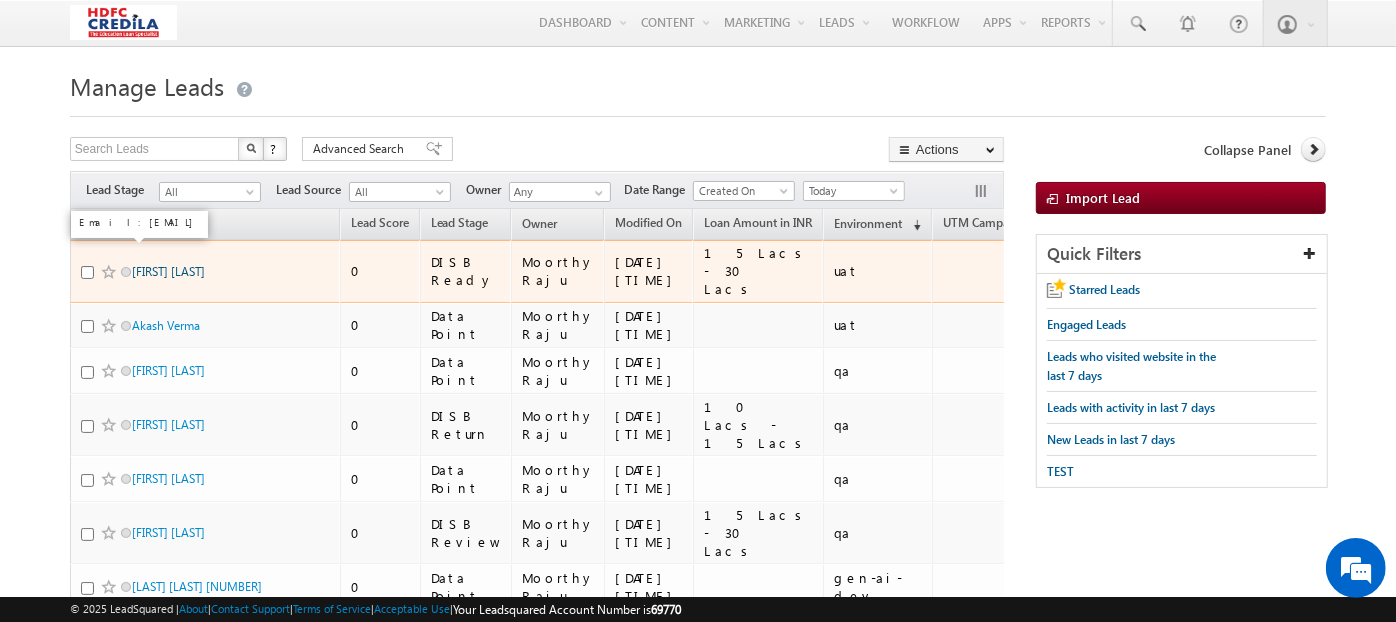 click on "Shatayu Bhargava" at bounding box center (168, 271) 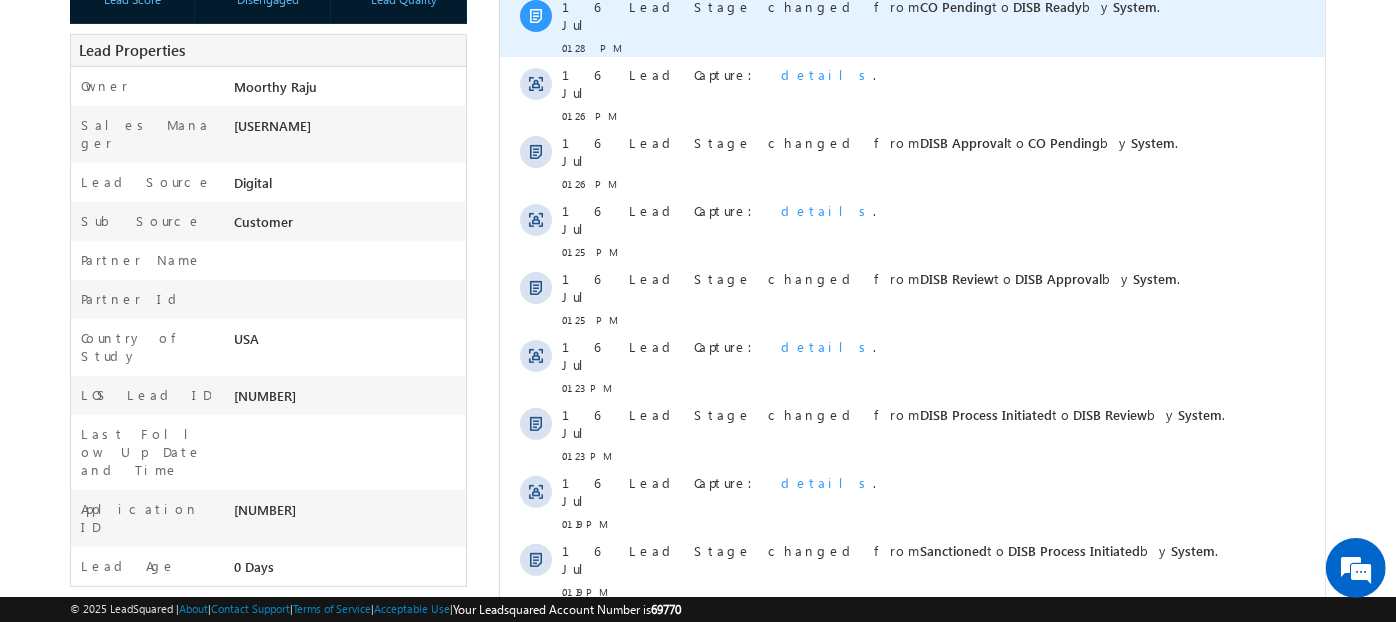 scroll, scrollTop: 468, scrollLeft: 0, axis: vertical 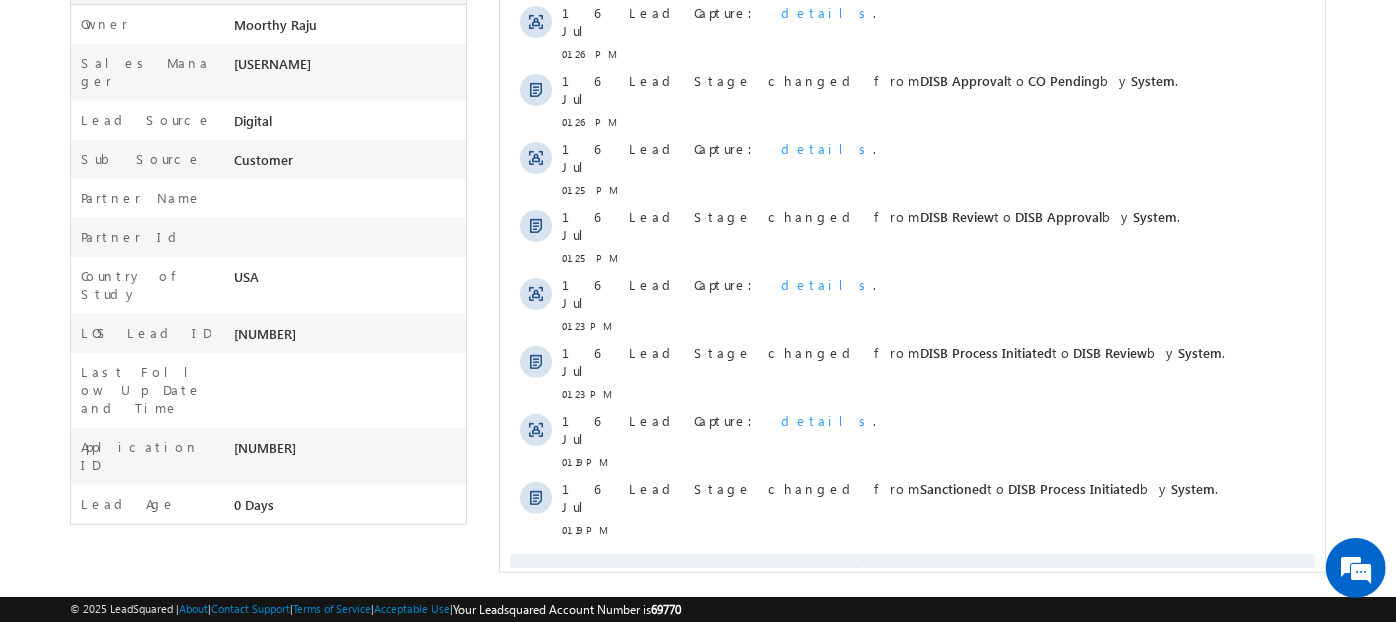click on "Show More" at bounding box center [912, 574] 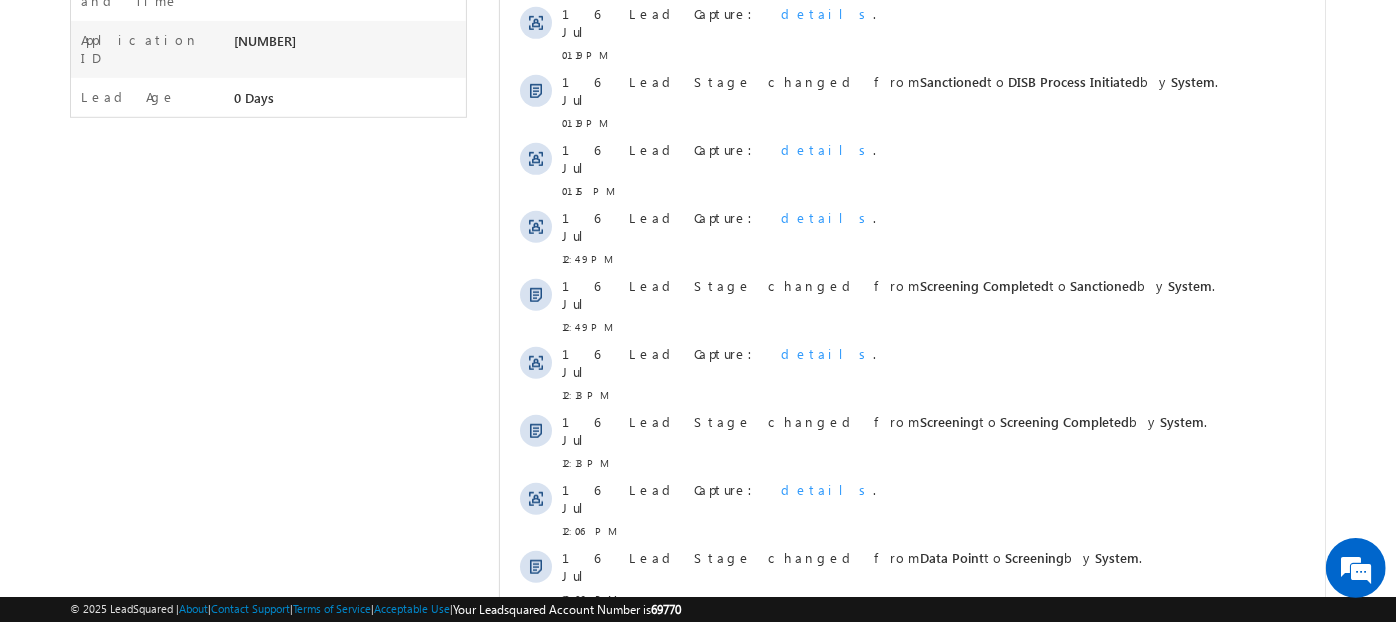 scroll, scrollTop: 922, scrollLeft: 0, axis: vertical 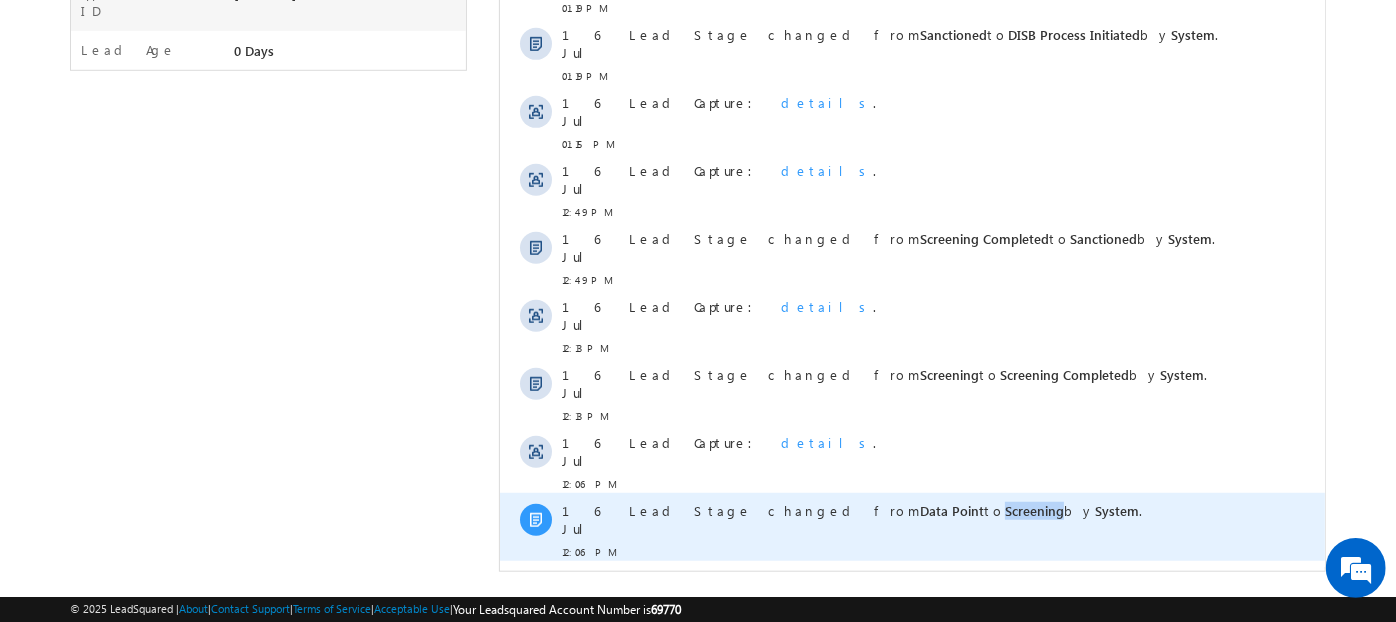 drag, startPoint x: 862, startPoint y: 382, endPoint x: 918, endPoint y: 383, distance: 56.008926 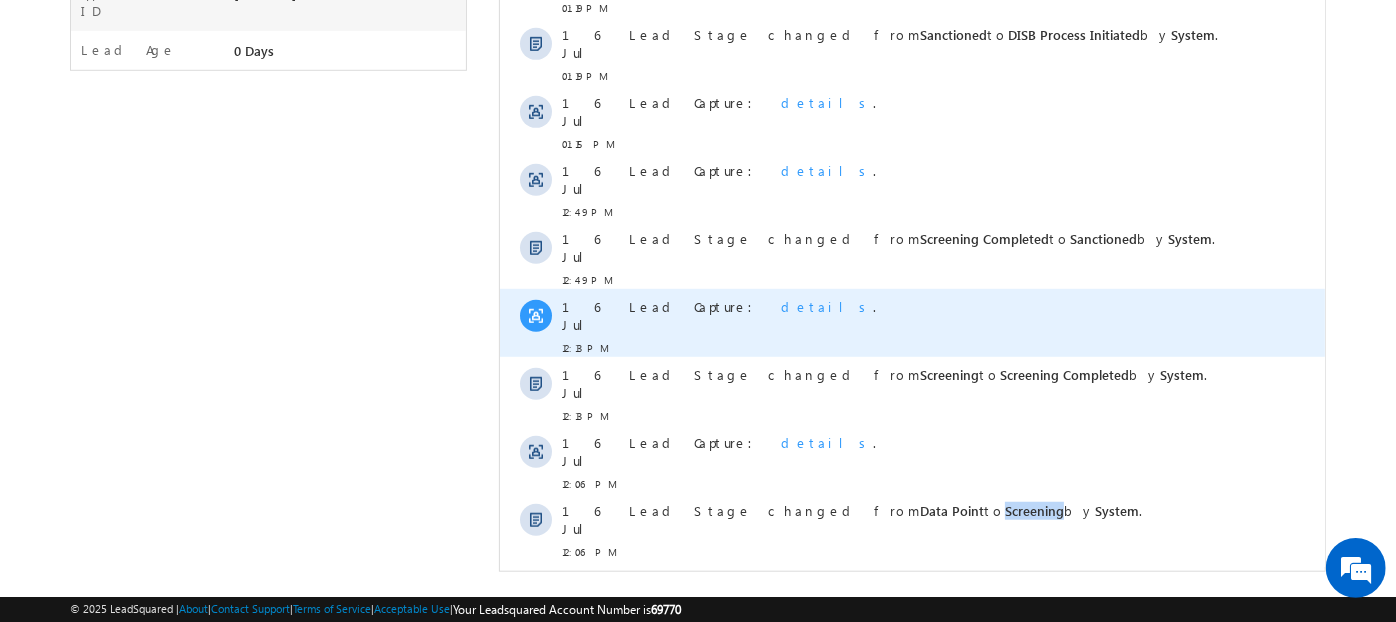scroll, scrollTop: 0, scrollLeft: 0, axis: both 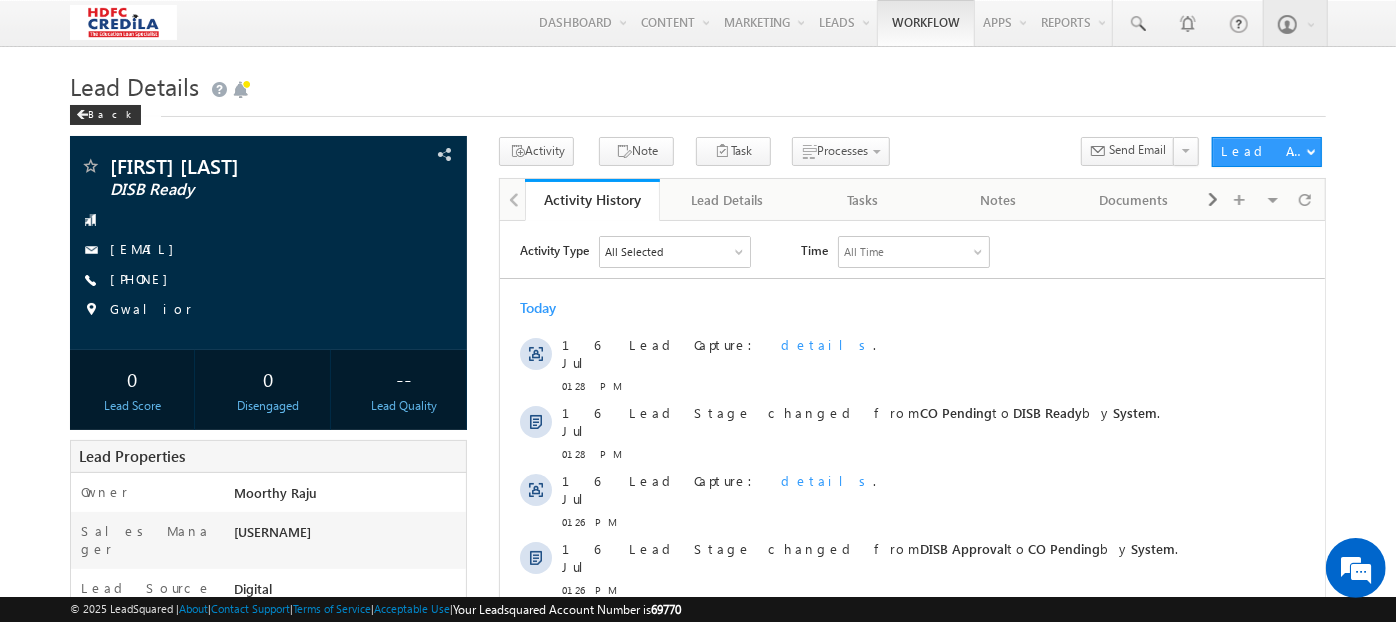 click on "Workflow" at bounding box center (926, 23) 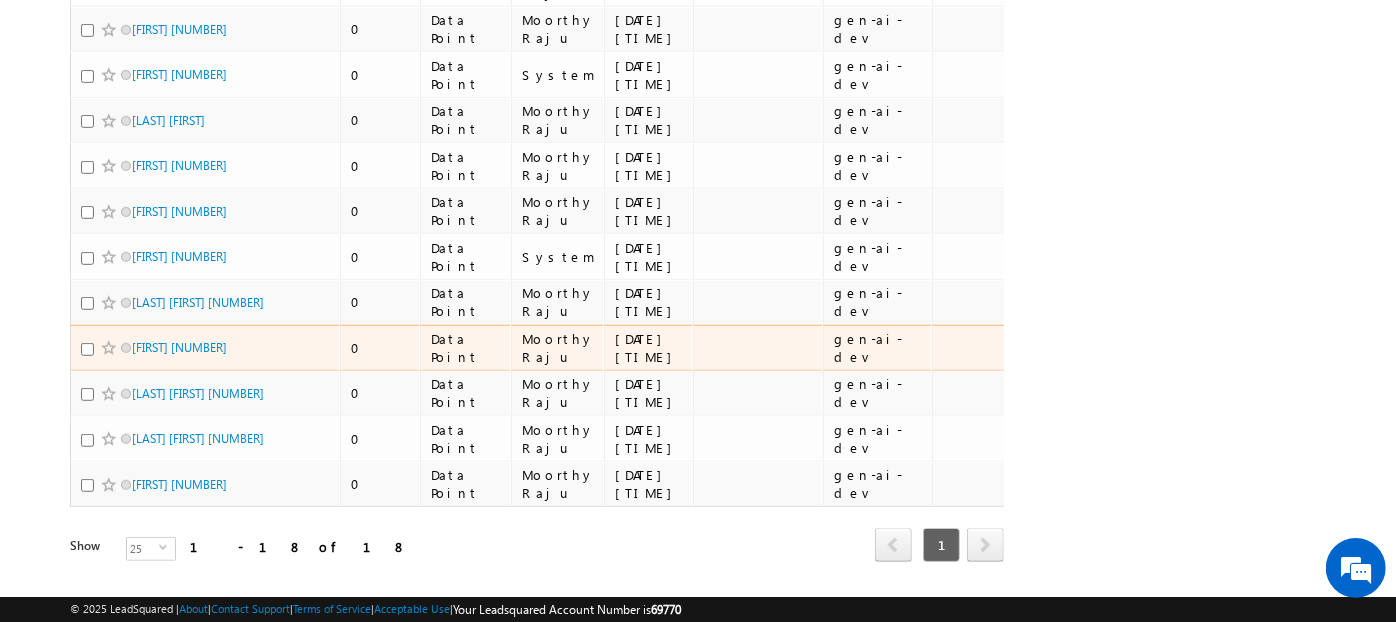 scroll, scrollTop: 0, scrollLeft: 0, axis: both 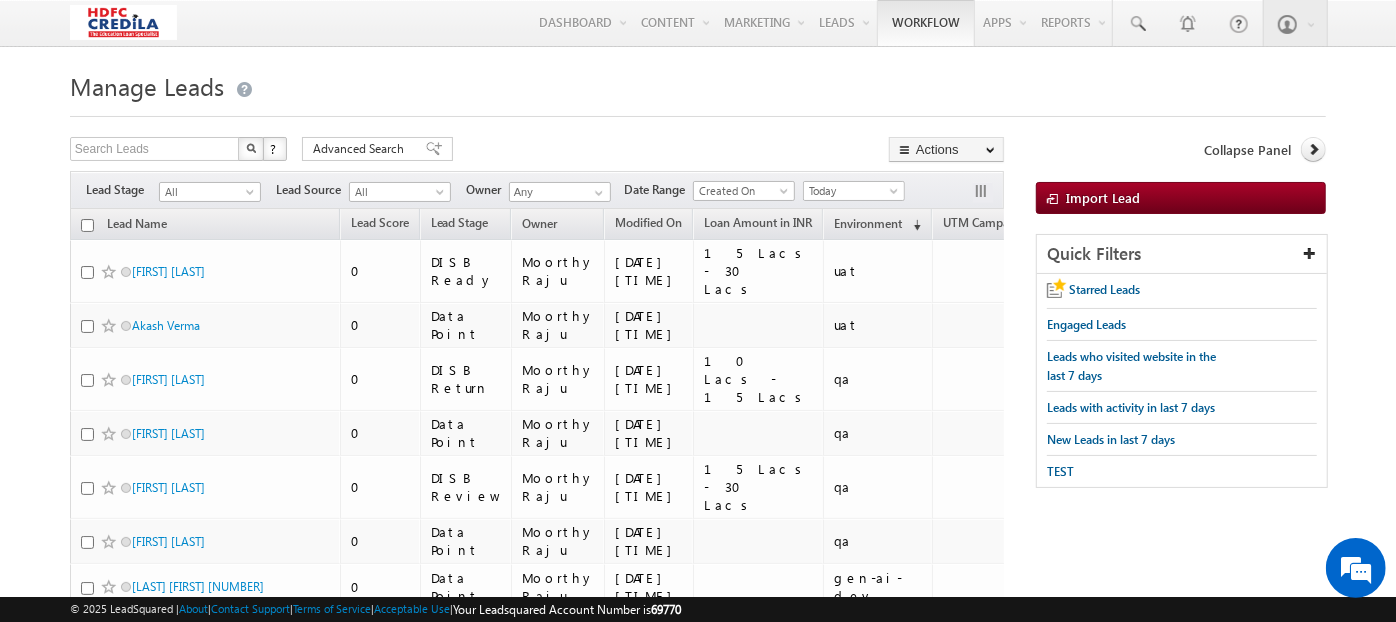 click on "Workflow" at bounding box center (926, 23) 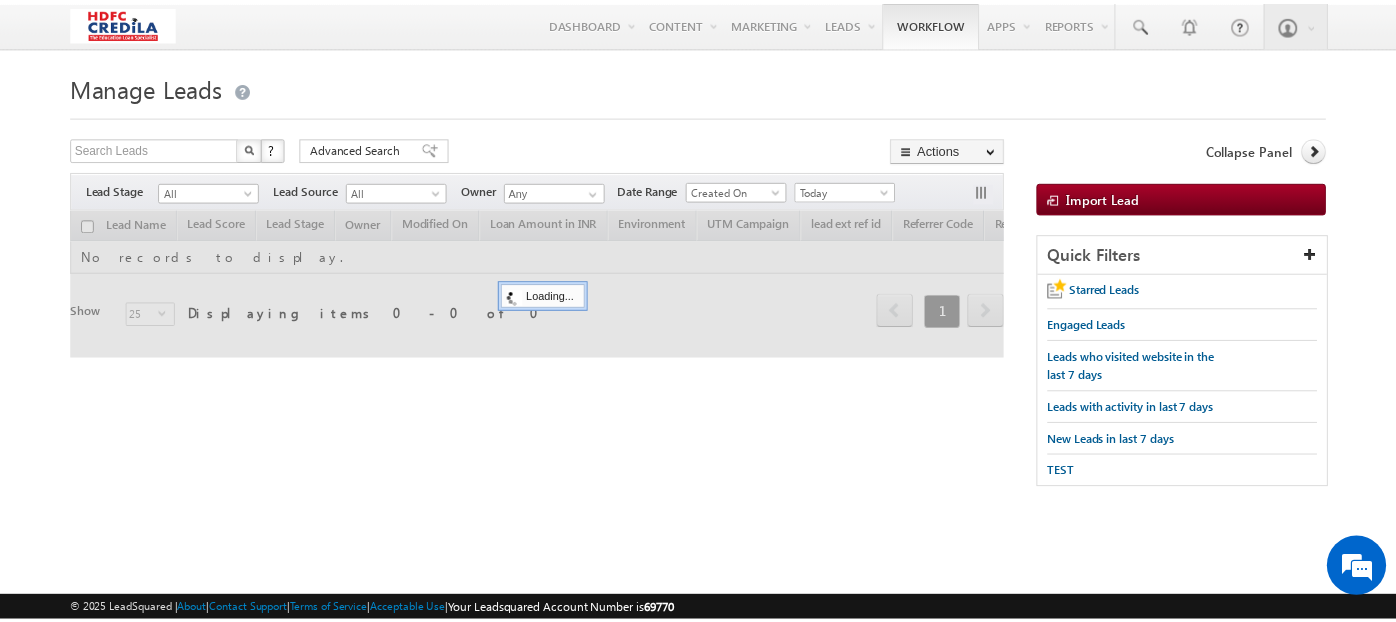 scroll, scrollTop: 0, scrollLeft: 0, axis: both 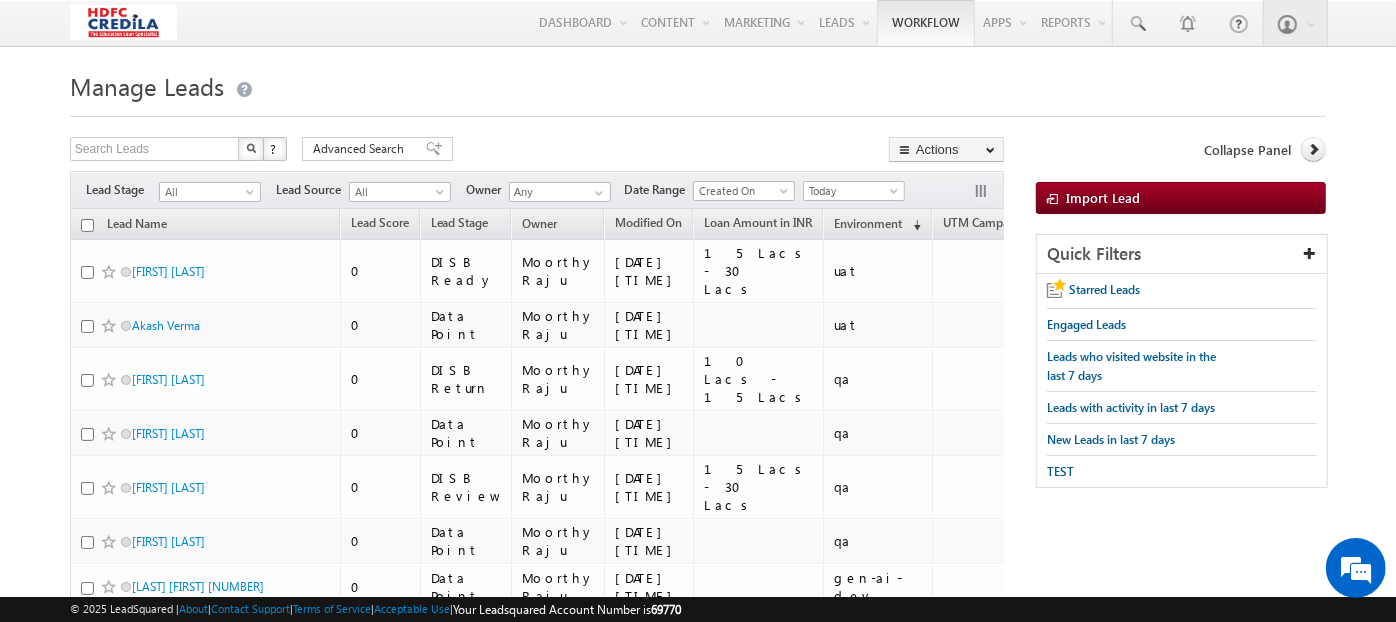 click on "Workflow" at bounding box center [926, 23] 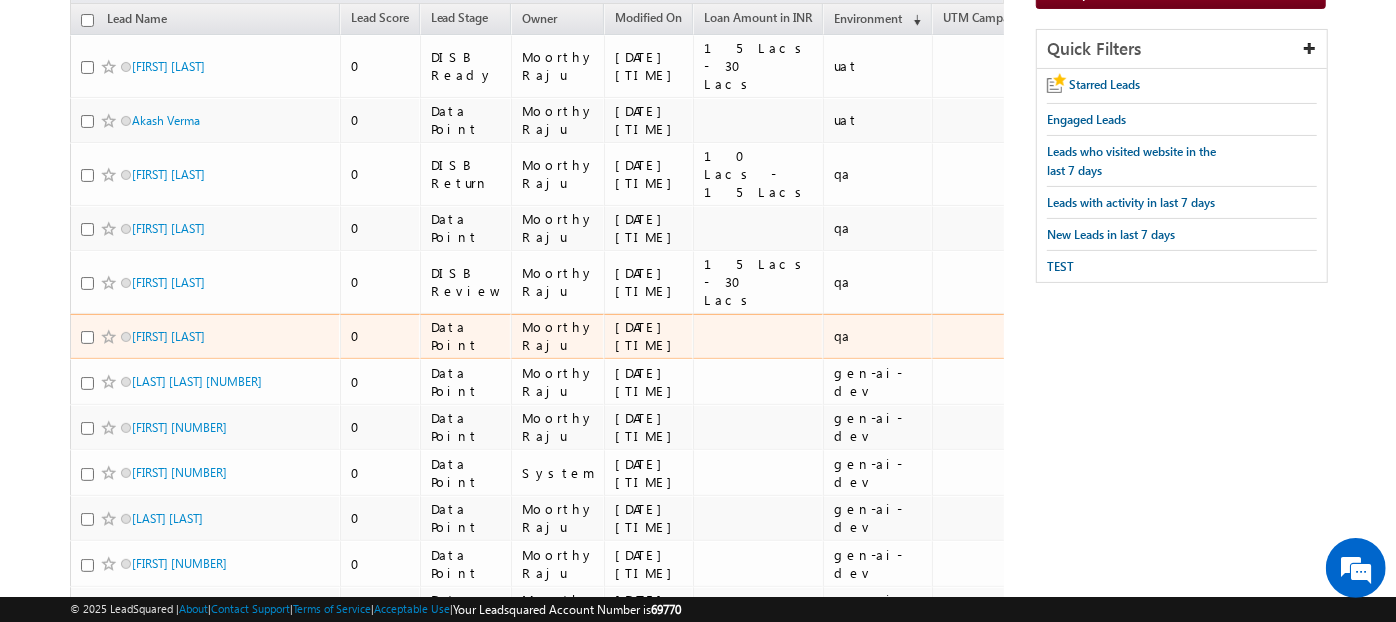scroll, scrollTop: 0, scrollLeft: 0, axis: both 